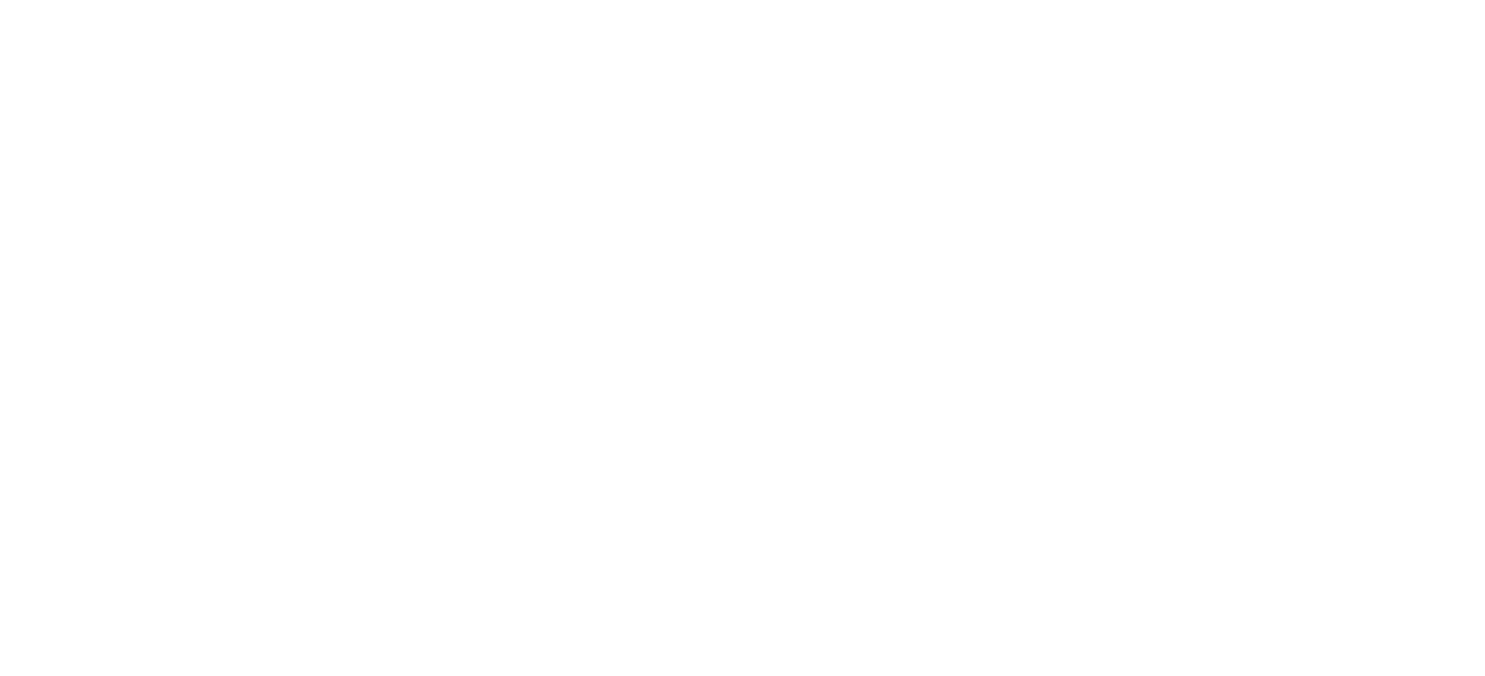 scroll, scrollTop: 0, scrollLeft: 0, axis: both 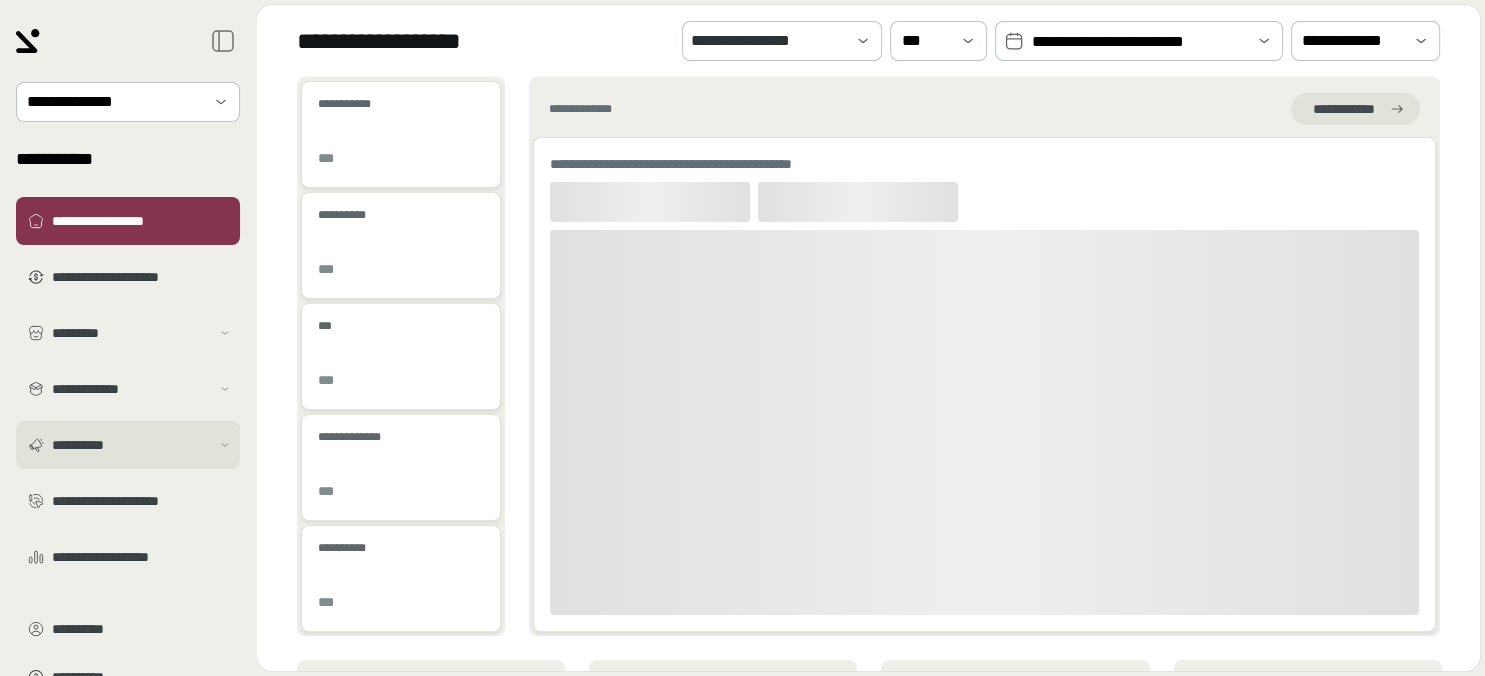 click on "**********" at bounding box center [131, 445] 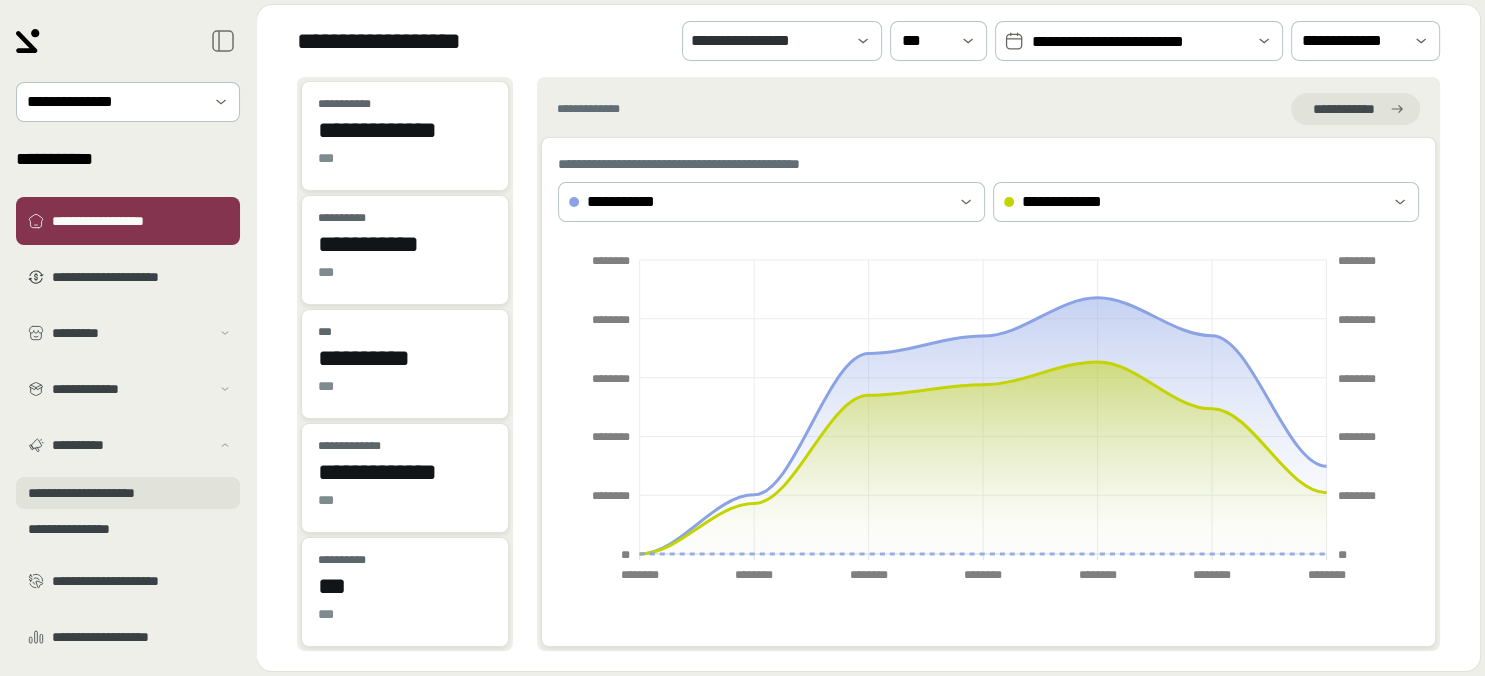 click on "**********" at bounding box center [128, 493] 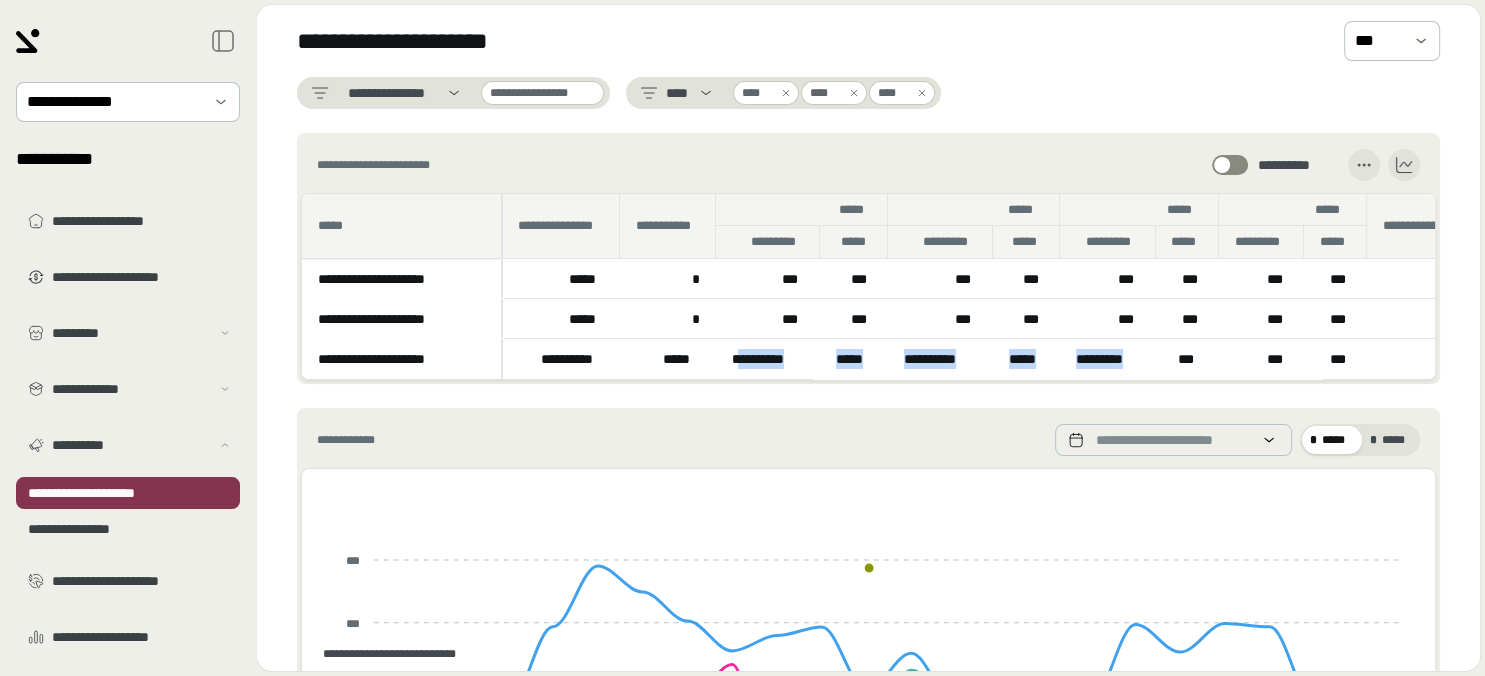 drag, startPoint x: 740, startPoint y: 356, endPoint x: 1156, endPoint y: 351, distance: 416.03006 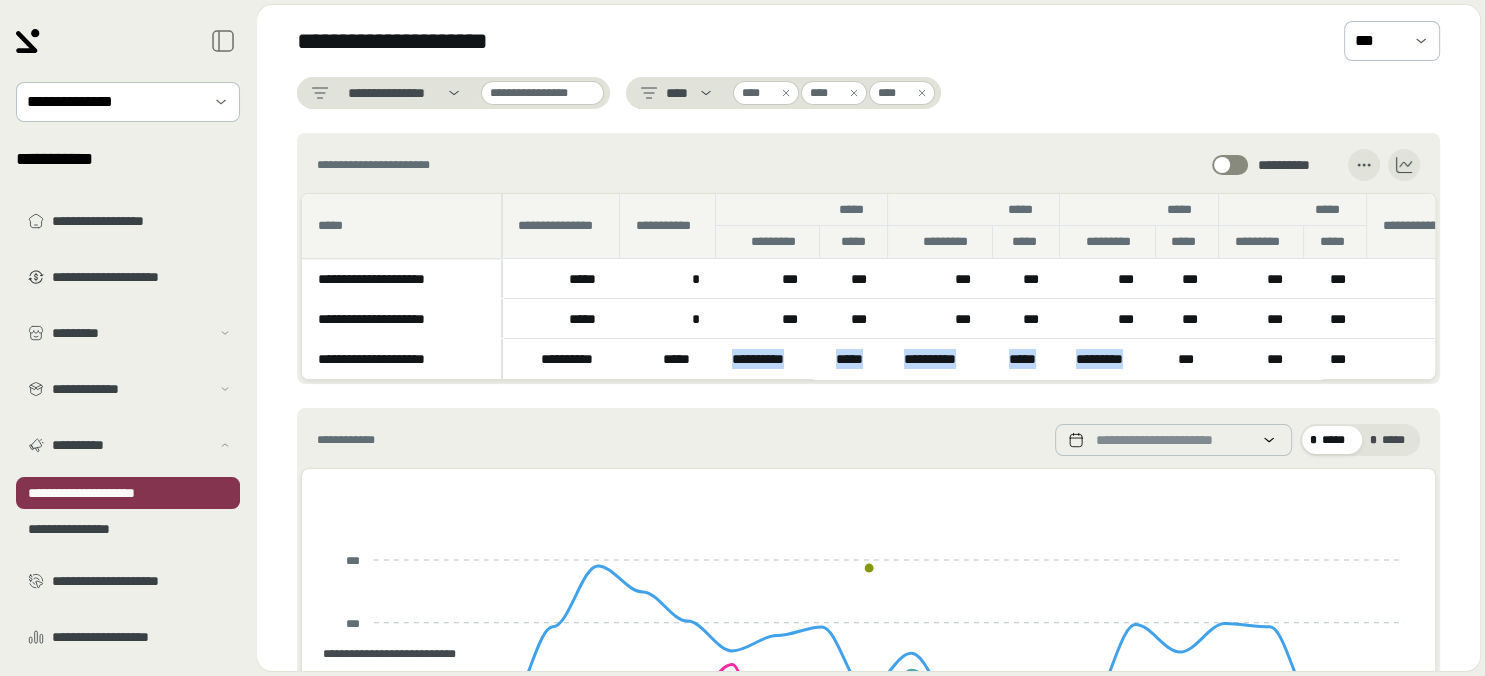 drag, startPoint x: 1142, startPoint y: 355, endPoint x: 721, endPoint y: 362, distance: 421.0582 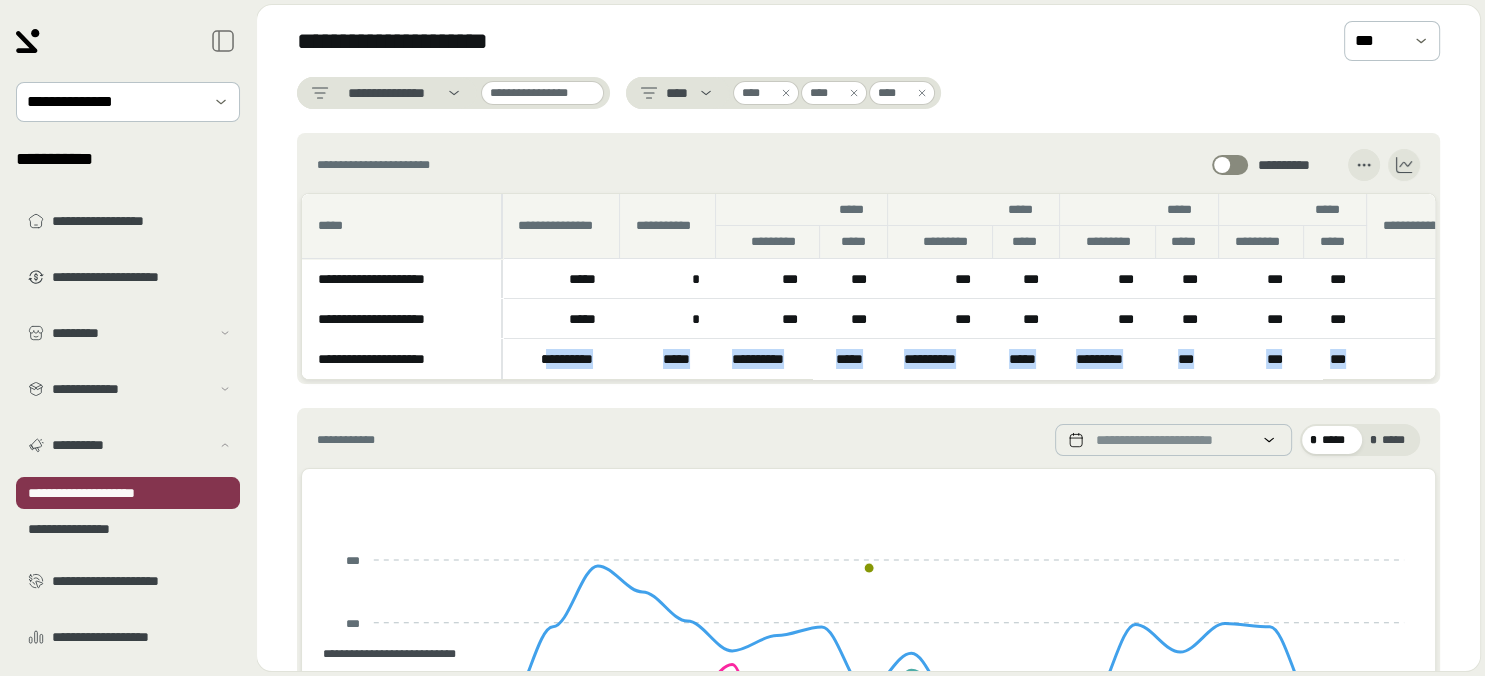 drag, startPoint x: 546, startPoint y: 355, endPoint x: 1368, endPoint y: 349, distance: 822.0219 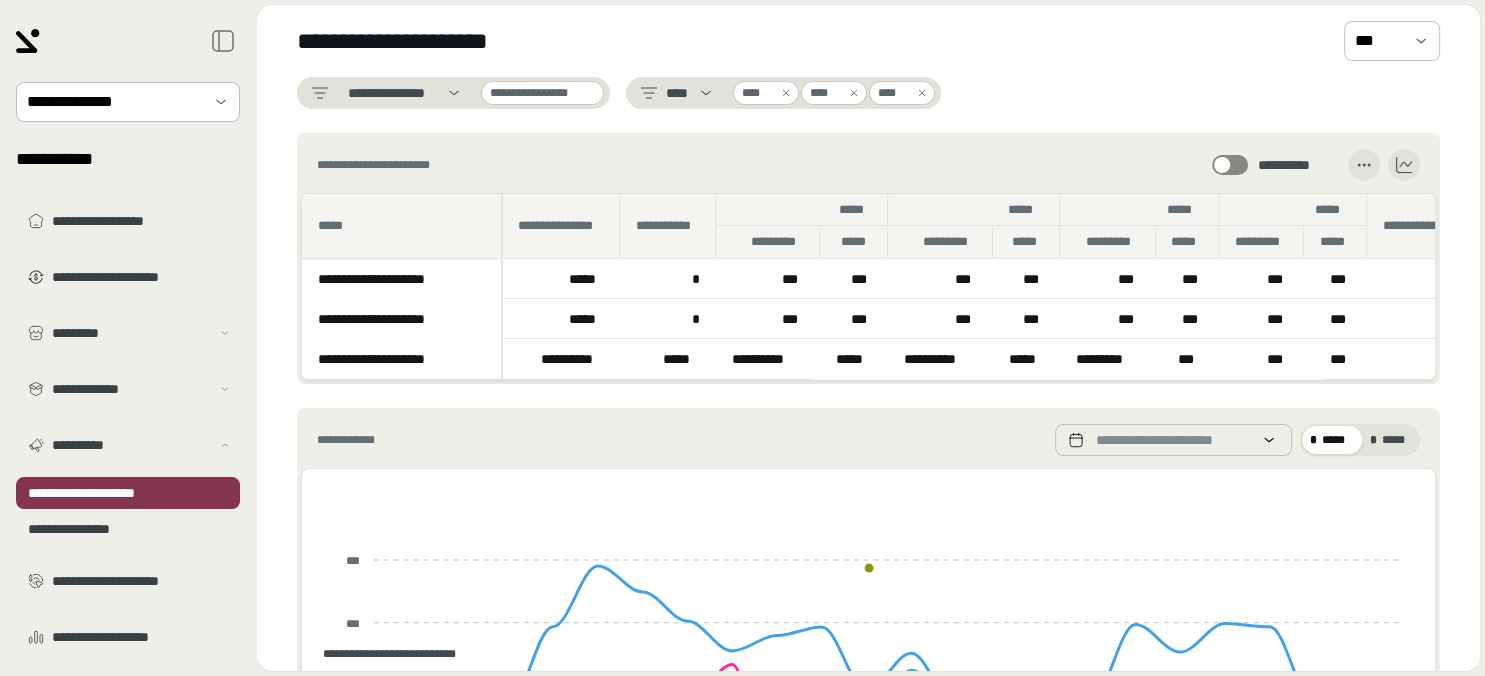 click on "**********" at bounding box center [868, 657] 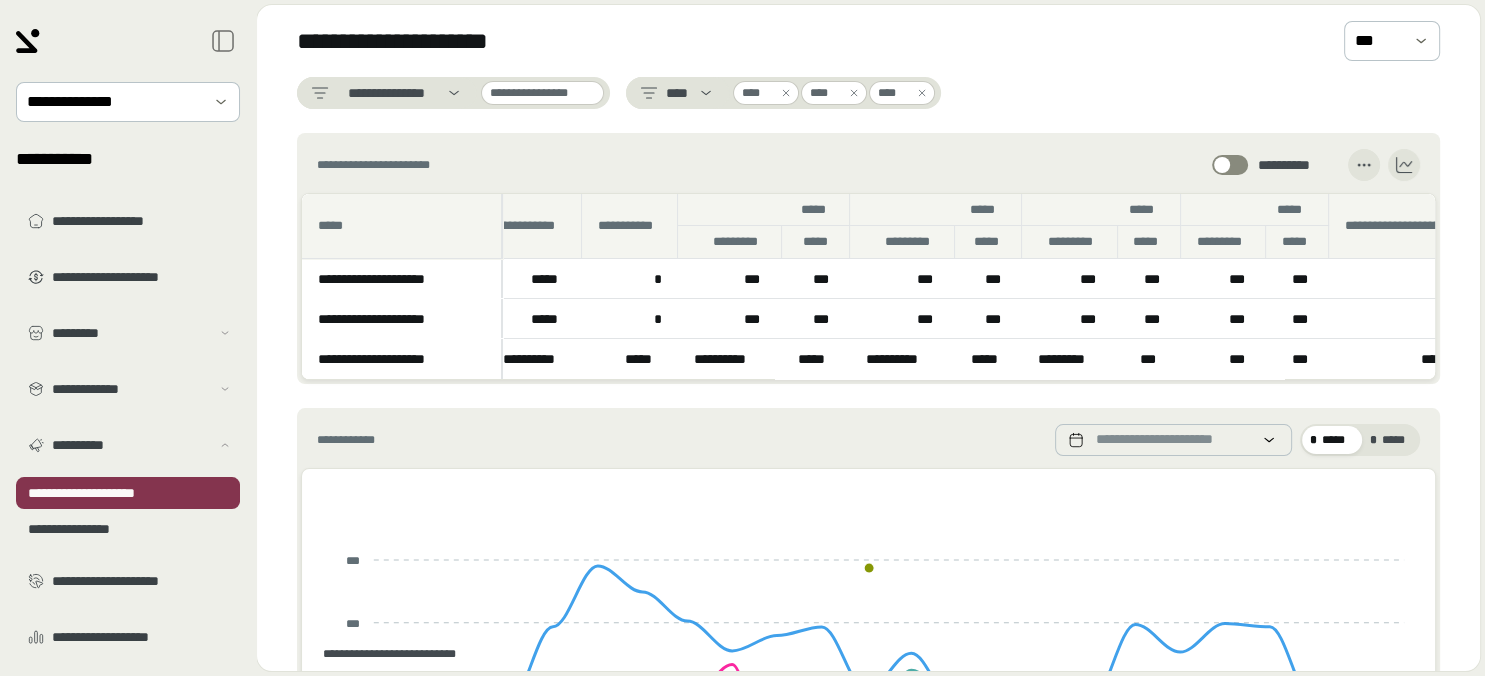 scroll, scrollTop: 0, scrollLeft: 0, axis: both 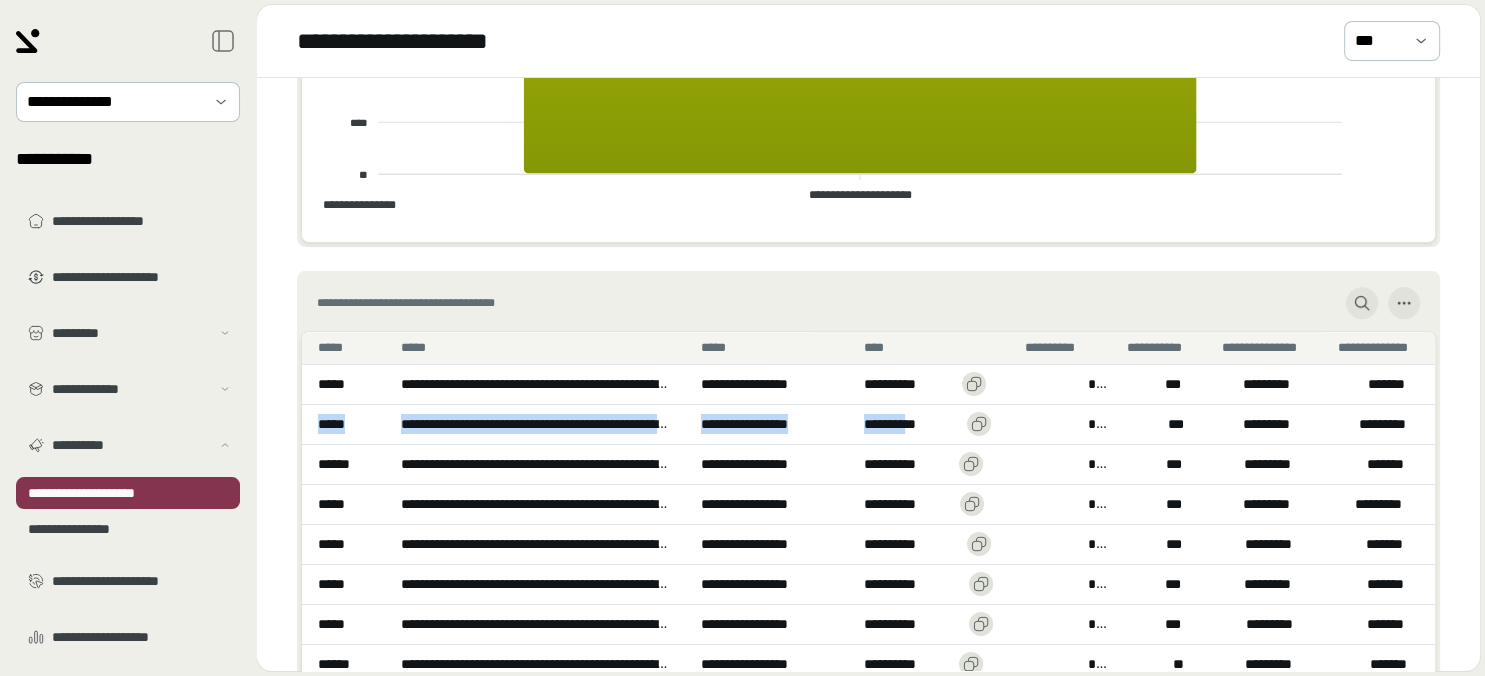 drag, startPoint x: 936, startPoint y: 422, endPoint x: 309, endPoint y: 443, distance: 627.35156 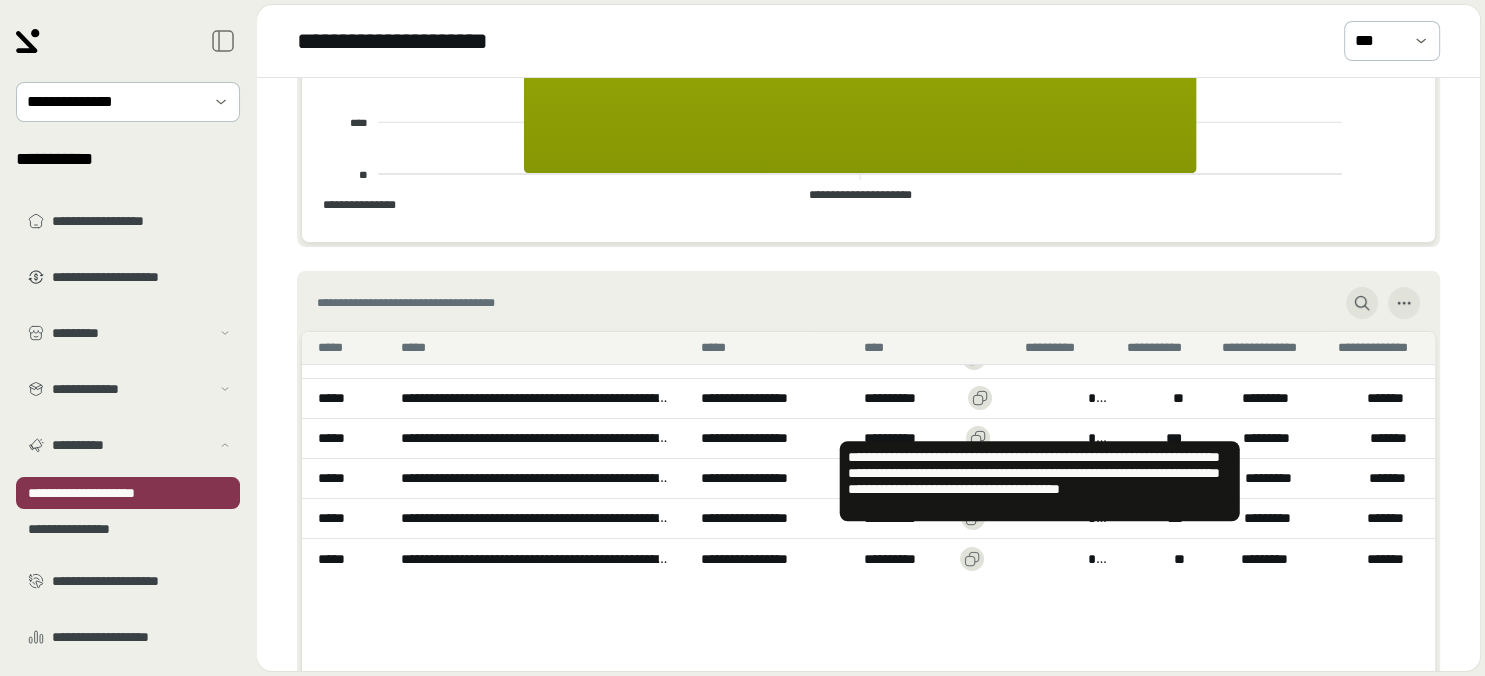 scroll, scrollTop: 0, scrollLeft: 0, axis: both 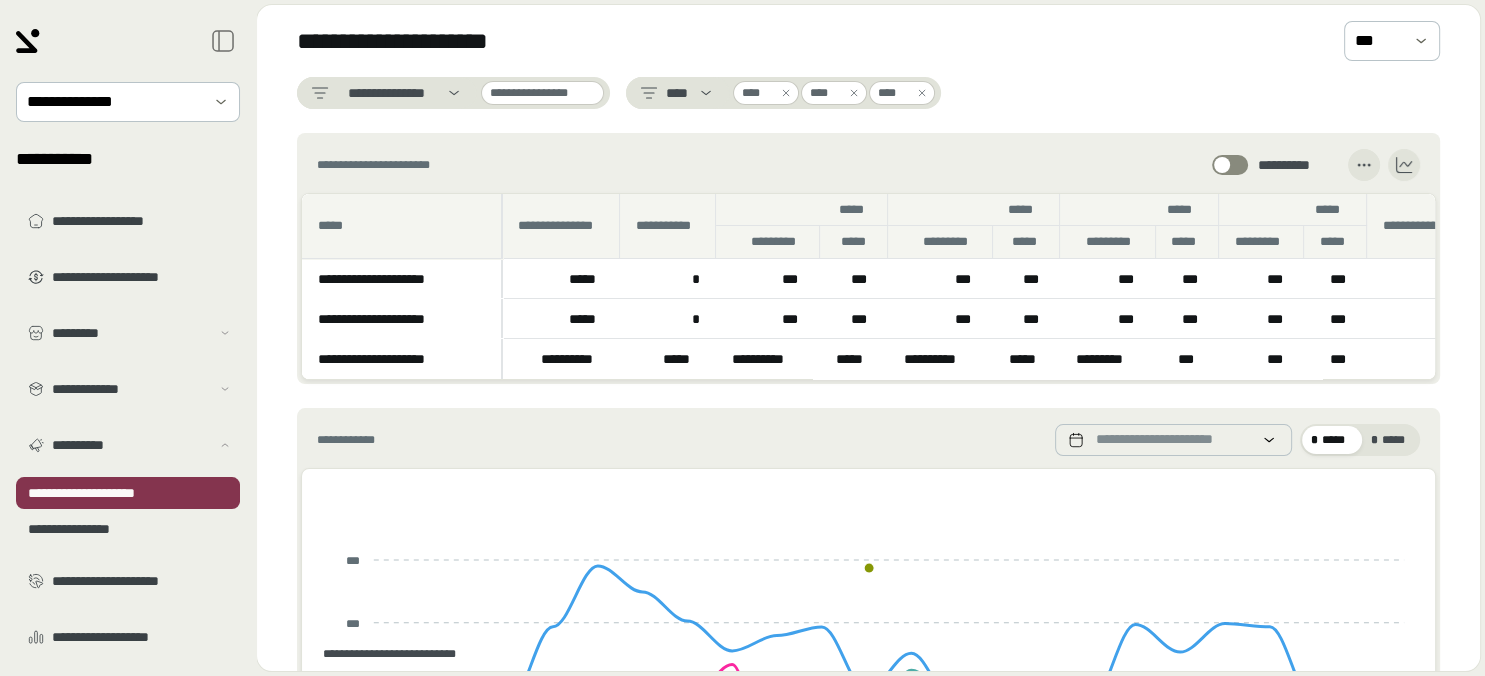 click at bounding box center [786, 93] 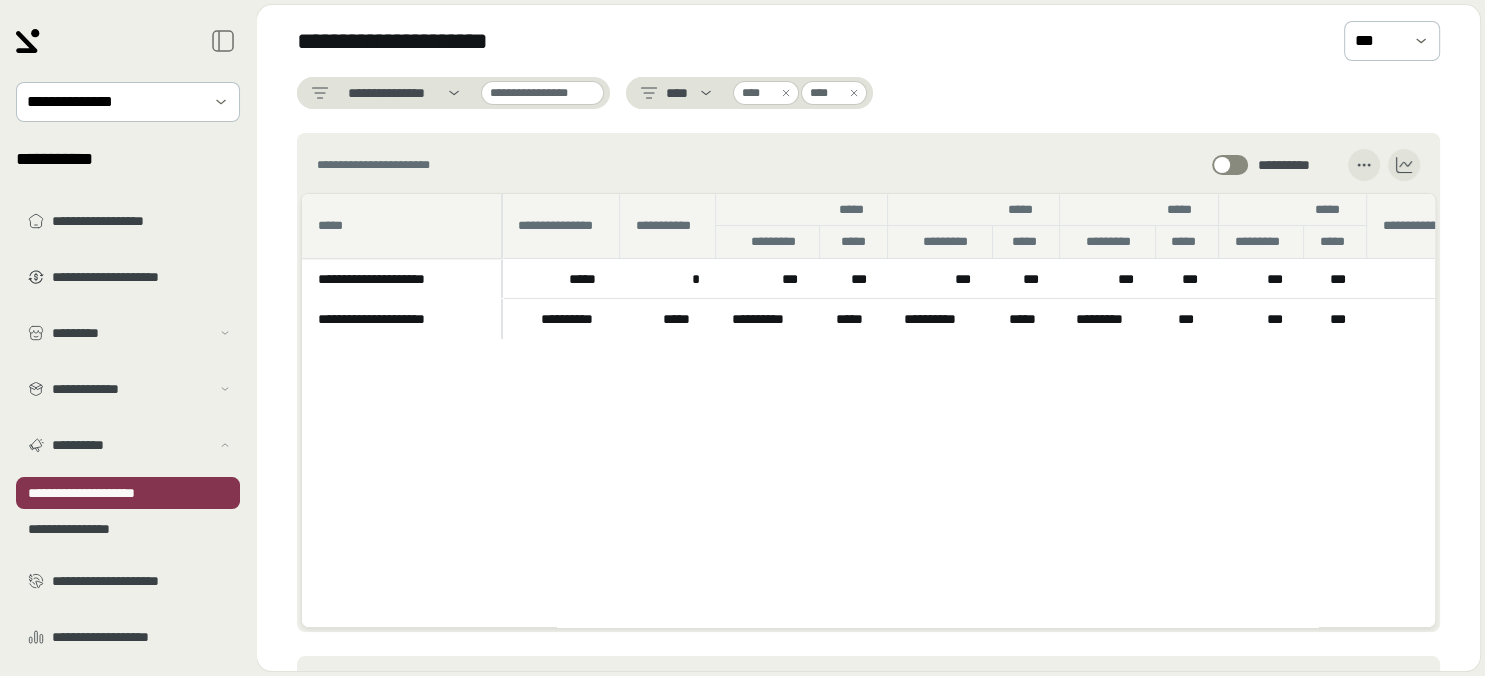 click 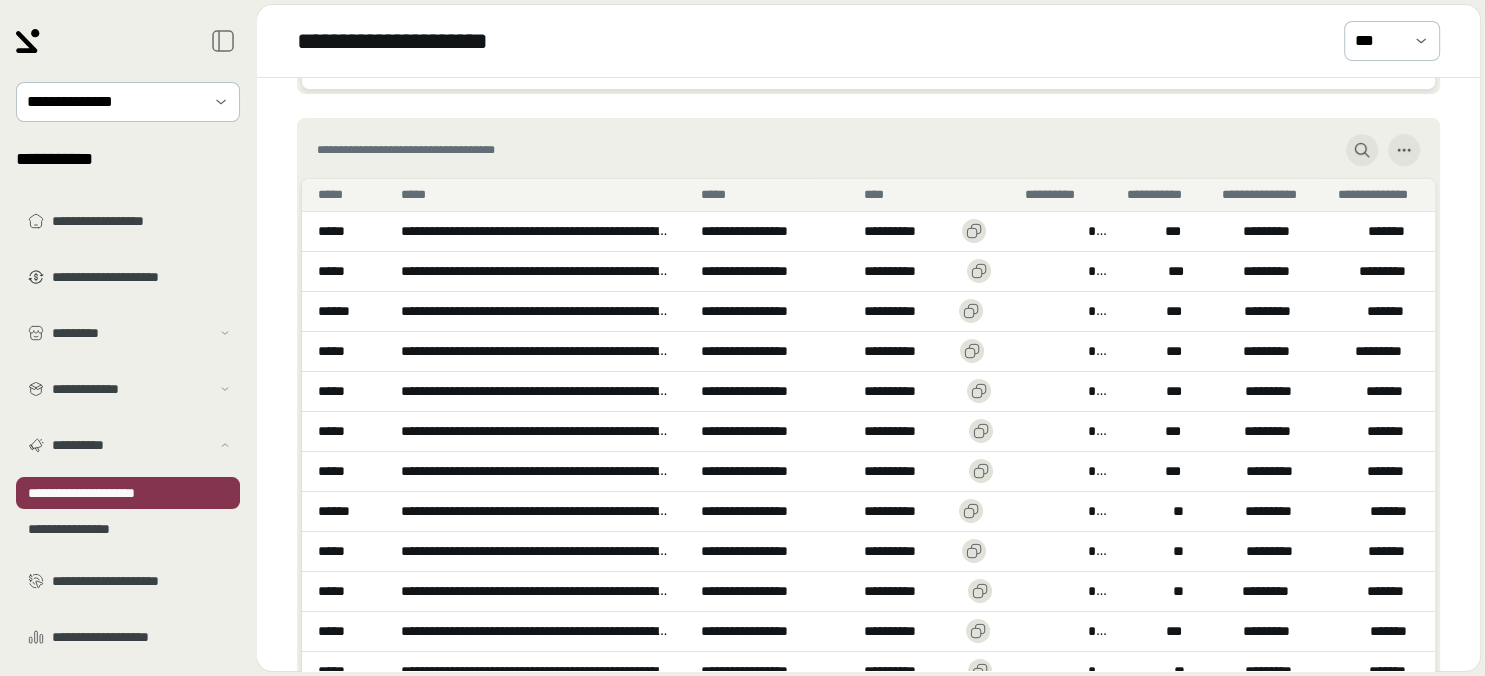 scroll, scrollTop: 1268, scrollLeft: 0, axis: vertical 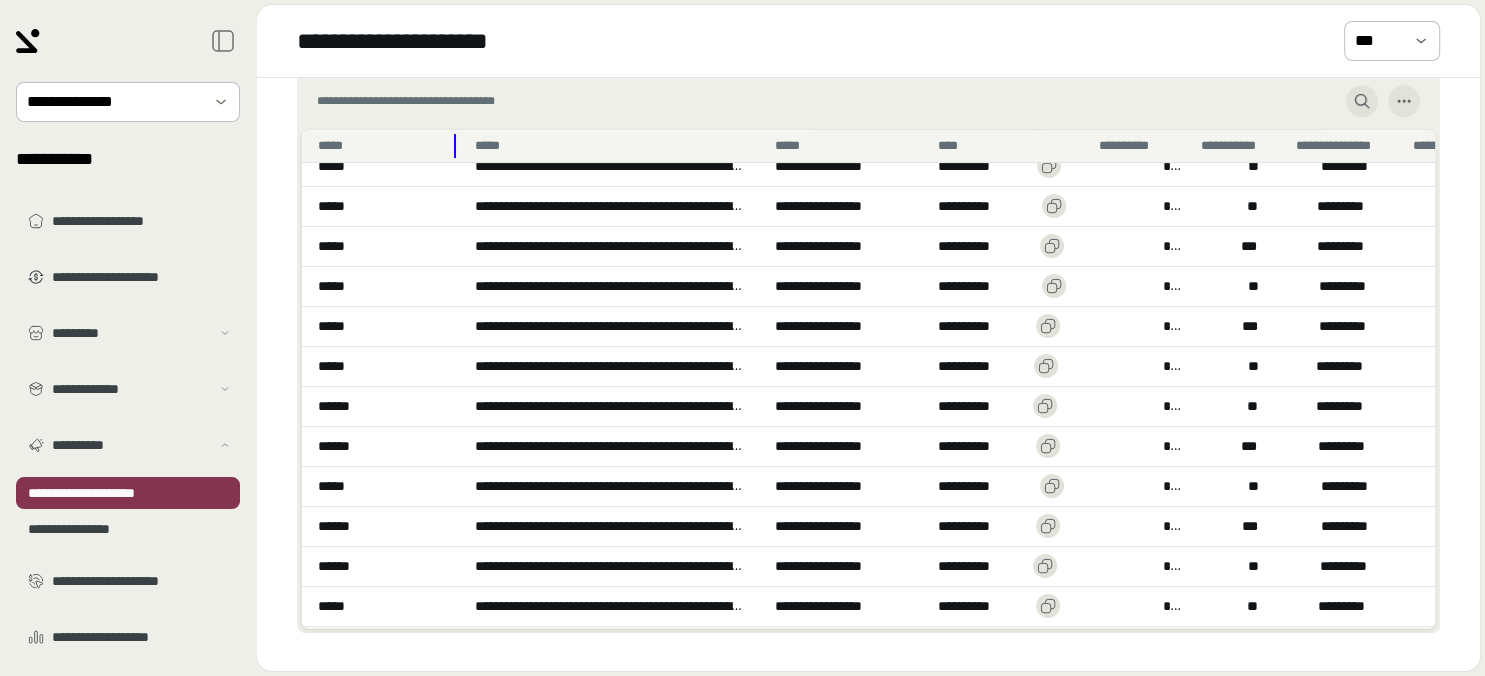 drag, startPoint x: 383, startPoint y: 147, endPoint x: 458, endPoint y: 150, distance: 75.059975 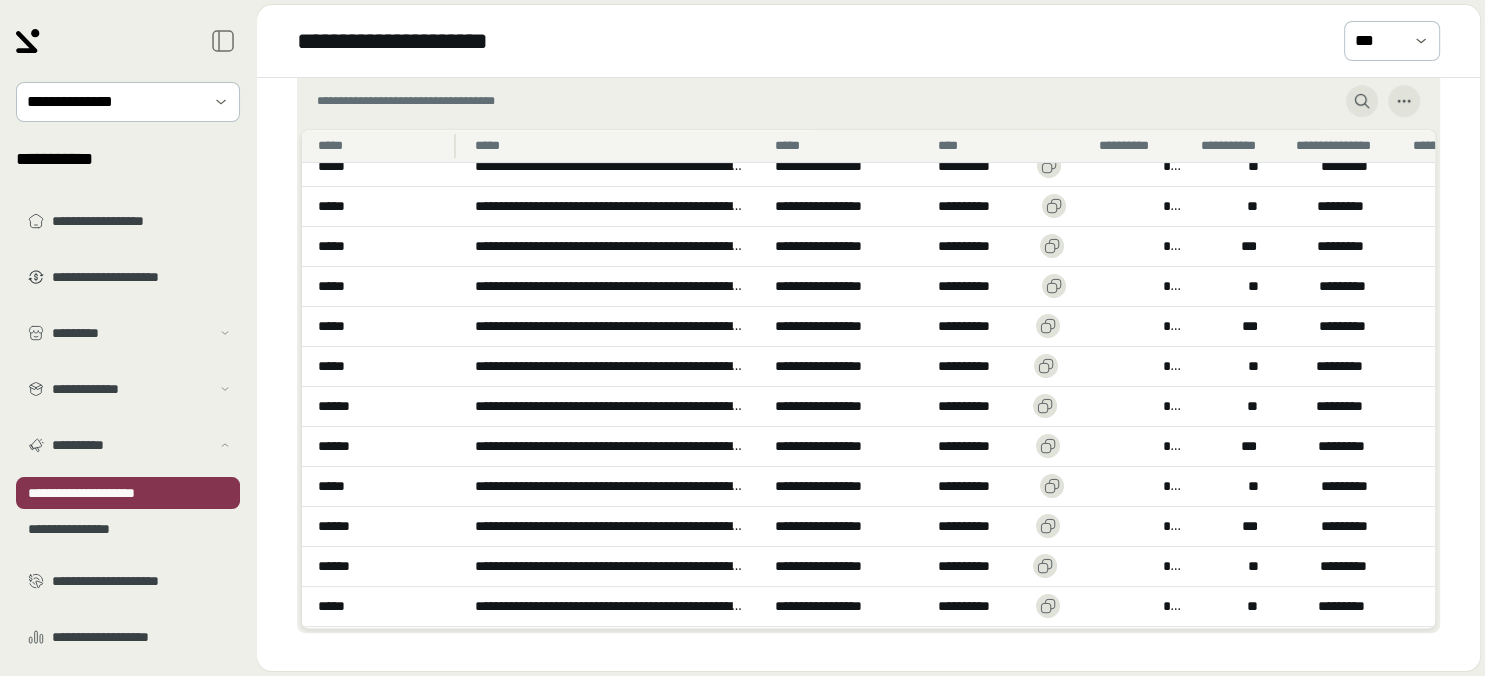 click on "*****" at bounding box center (380, 146) 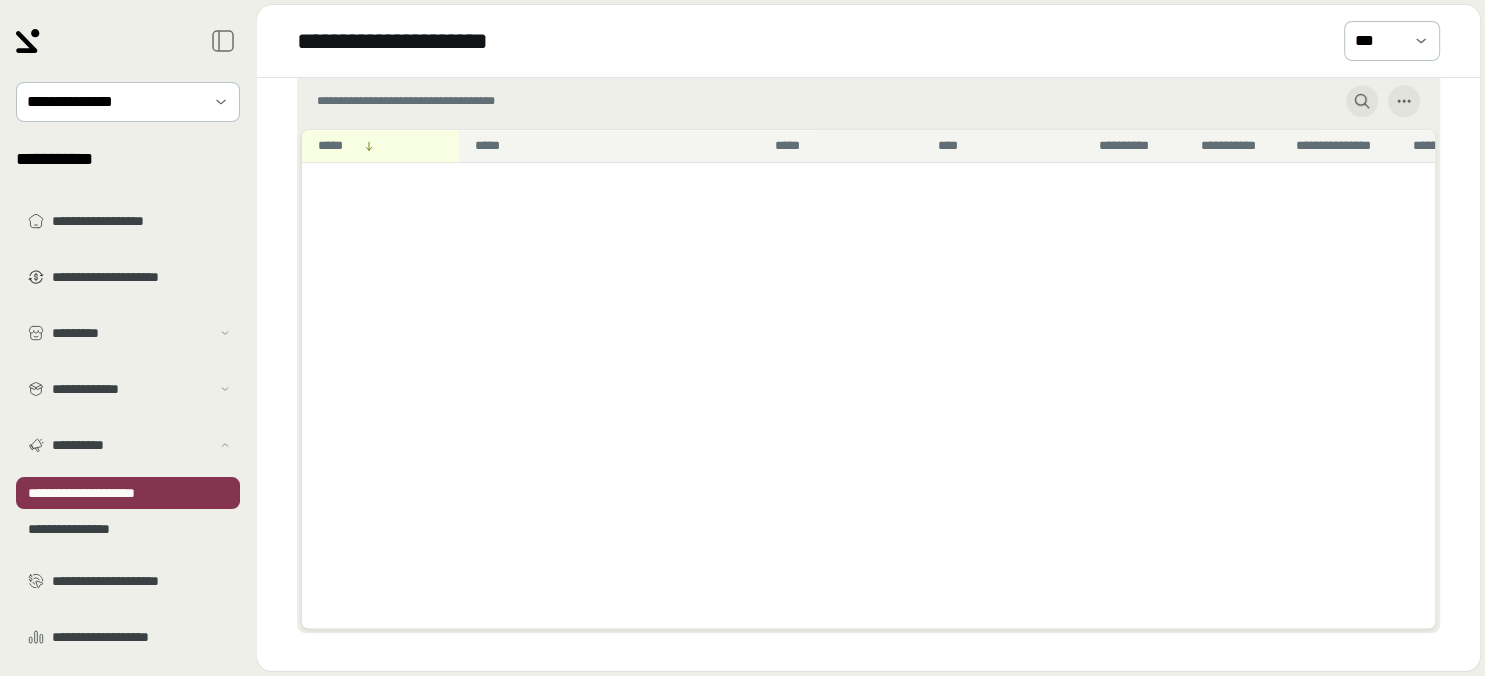 scroll, scrollTop: 0, scrollLeft: 0, axis: both 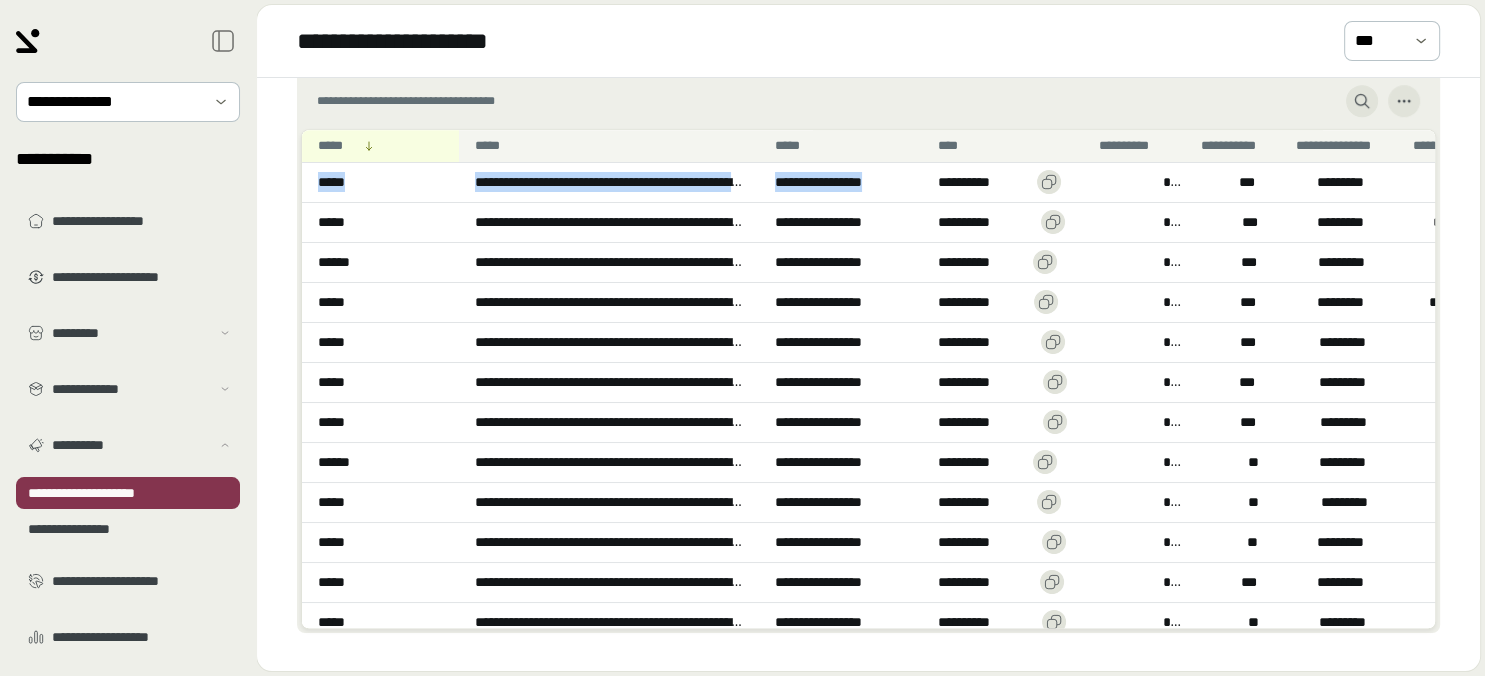drag, startPoint x: 360, startPoint y: 386, endPoint x: 315, endPoint y: 387, distance: 45.01111 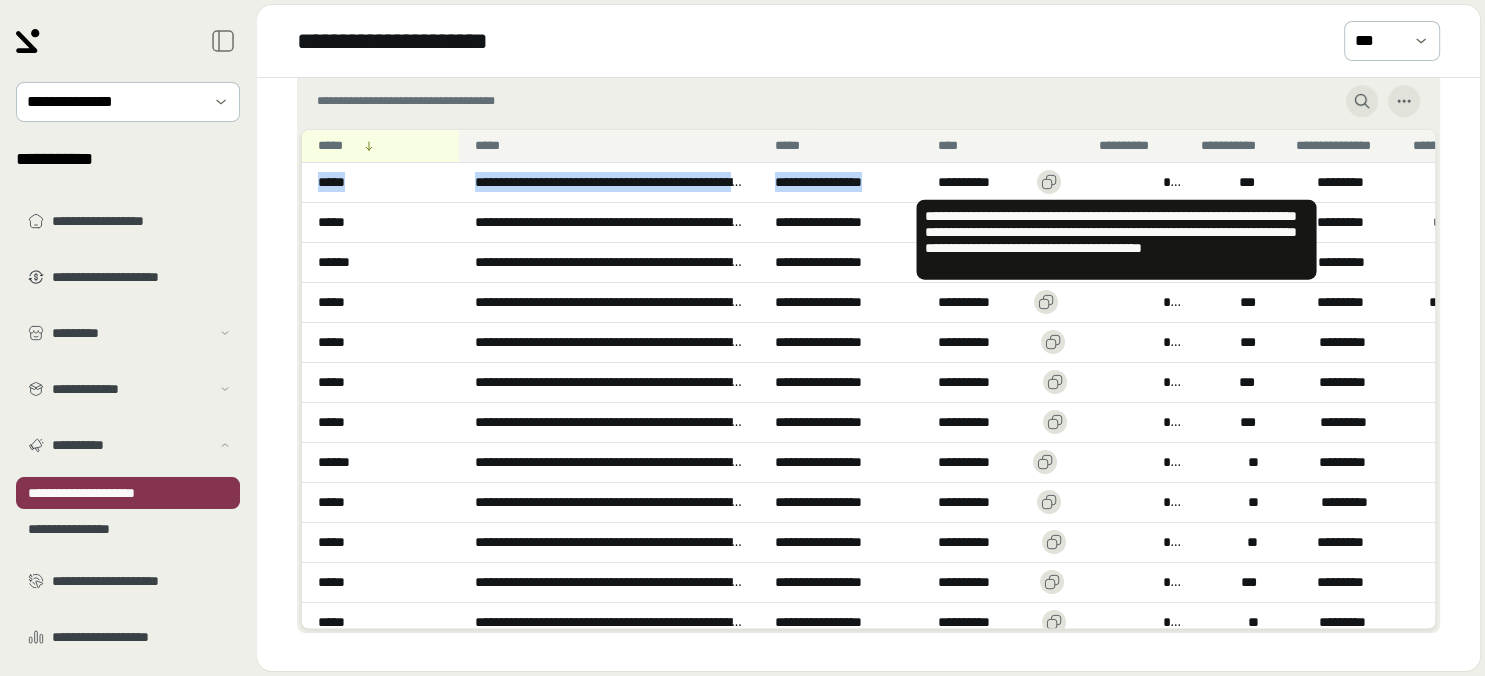 click on "**********" at bounding box center [609, 302] 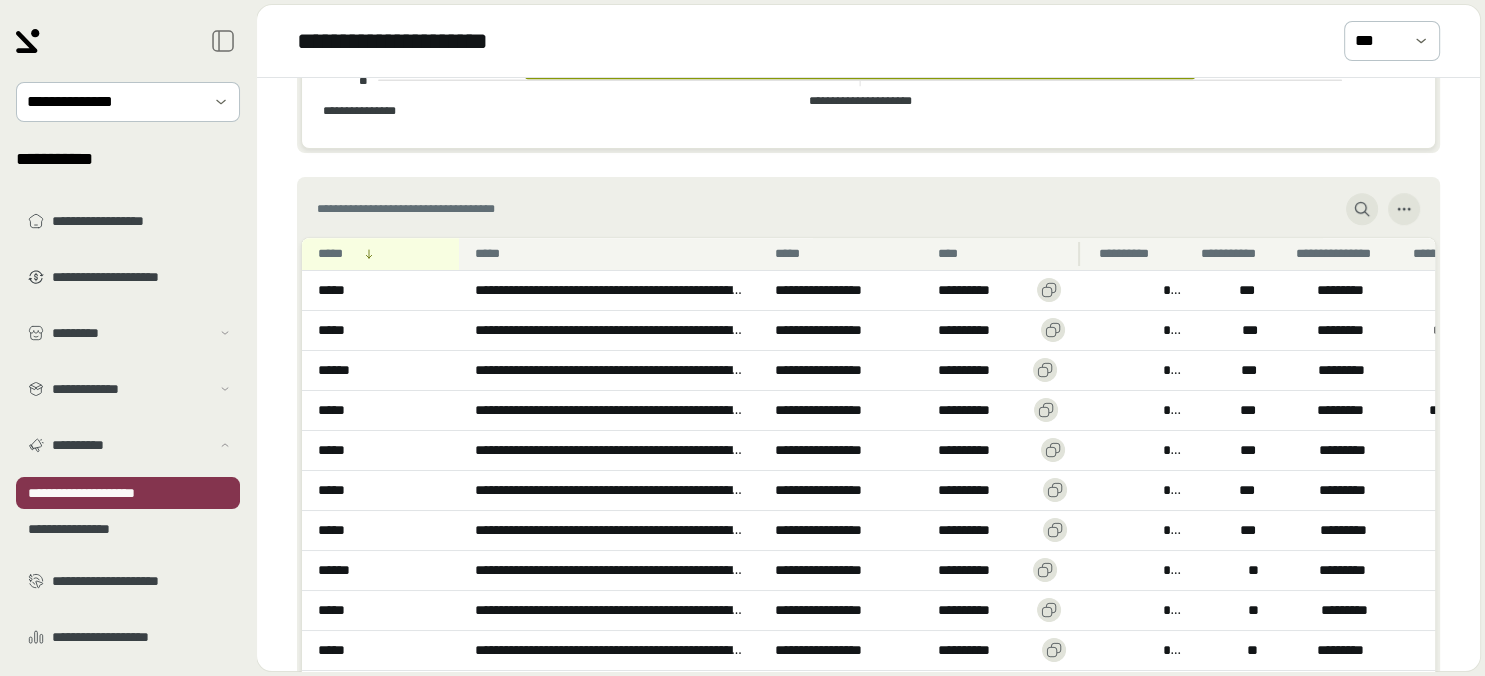 scroll, scrollTop: 1167, scrollLeft: 0, axis: vertical 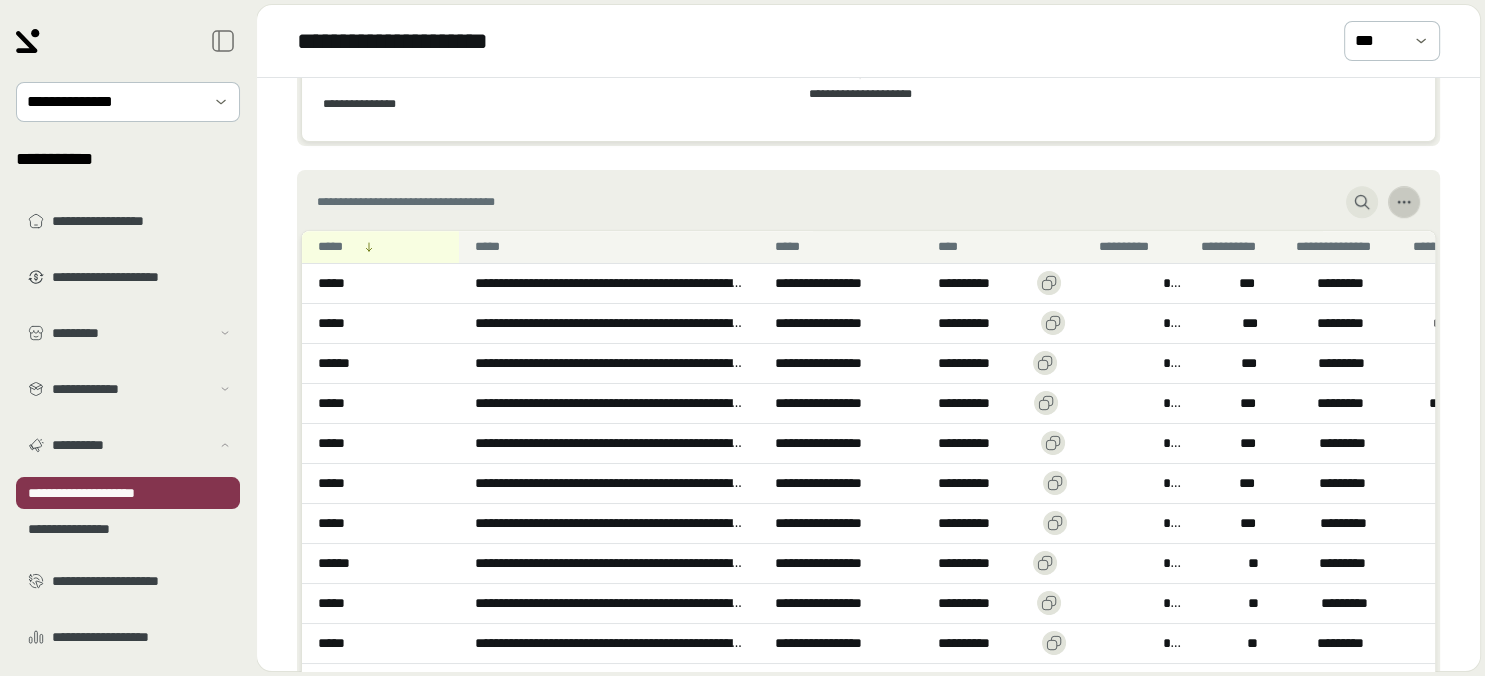 click 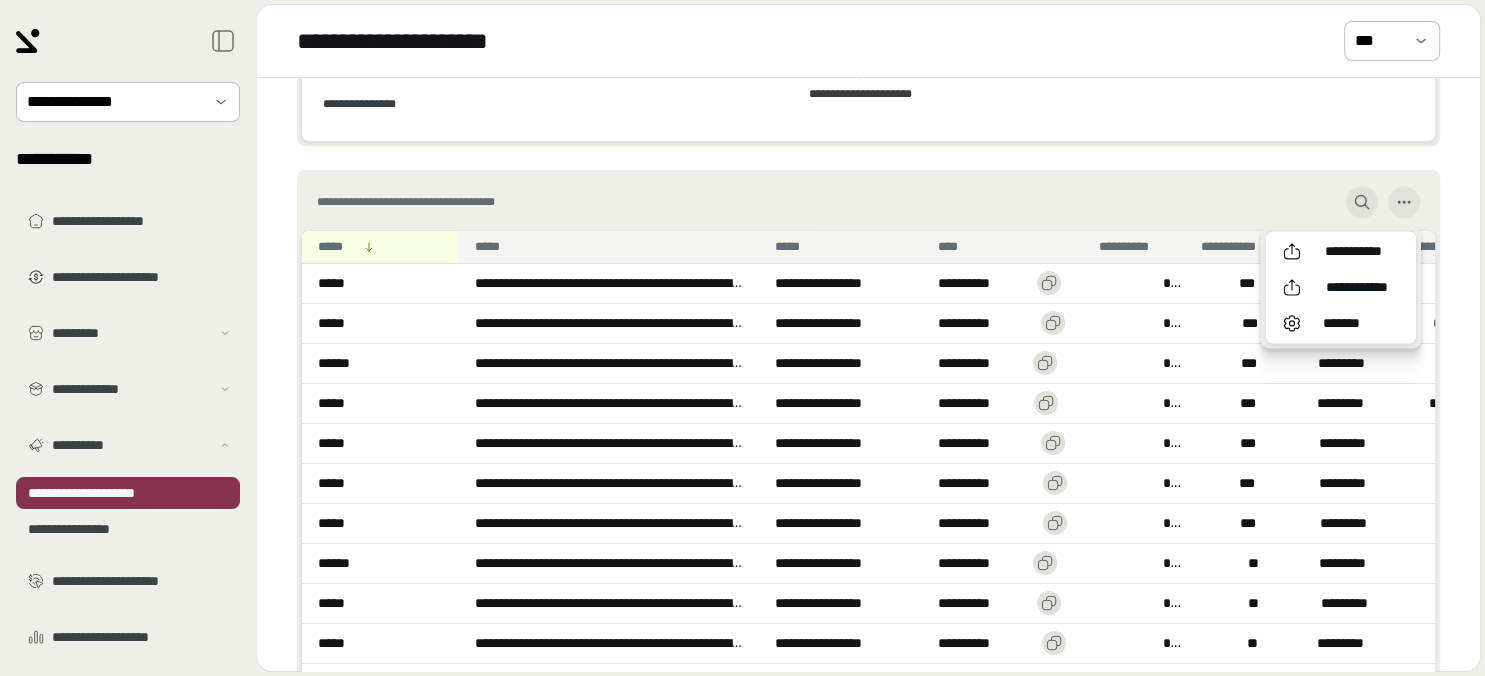 click on "**********" at bounding box center [868, 202] 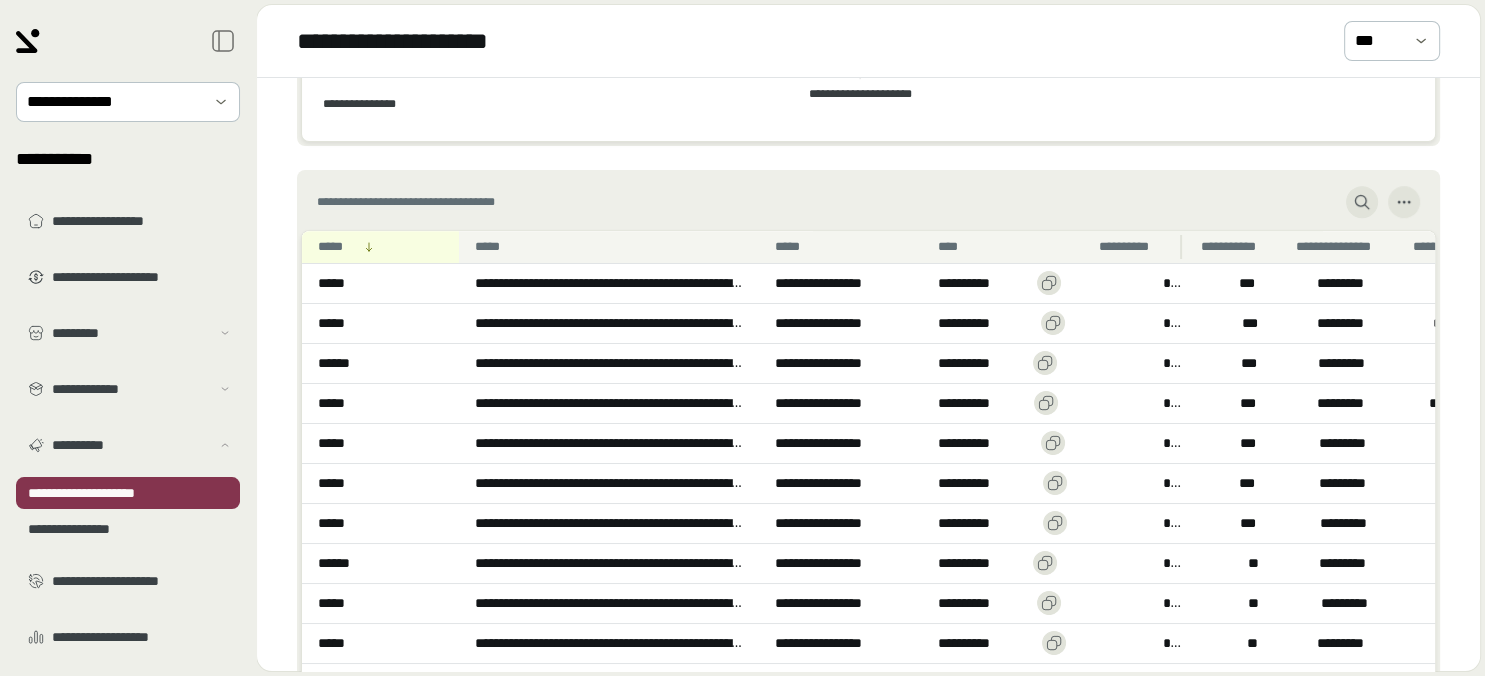 scroll, scrollTop: 1268, scrollLeft: 0, axis: vertical 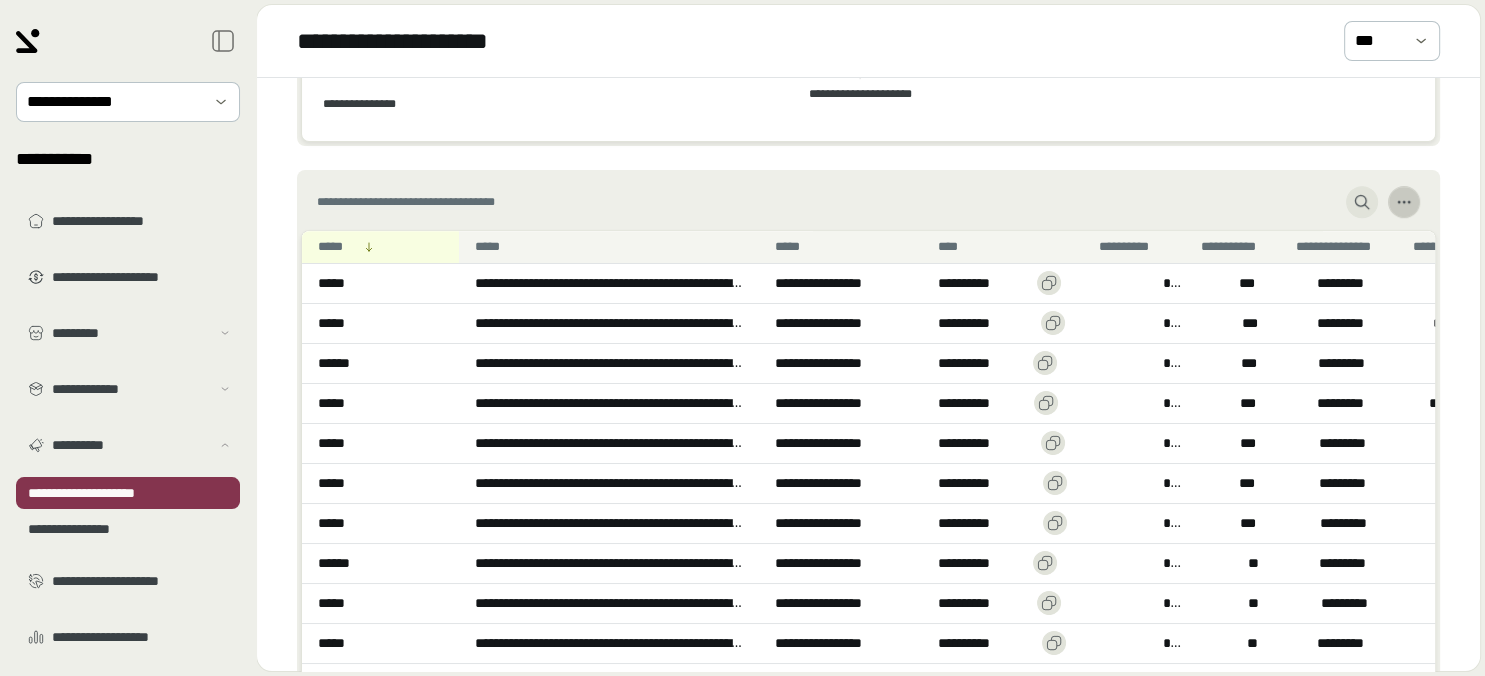 click 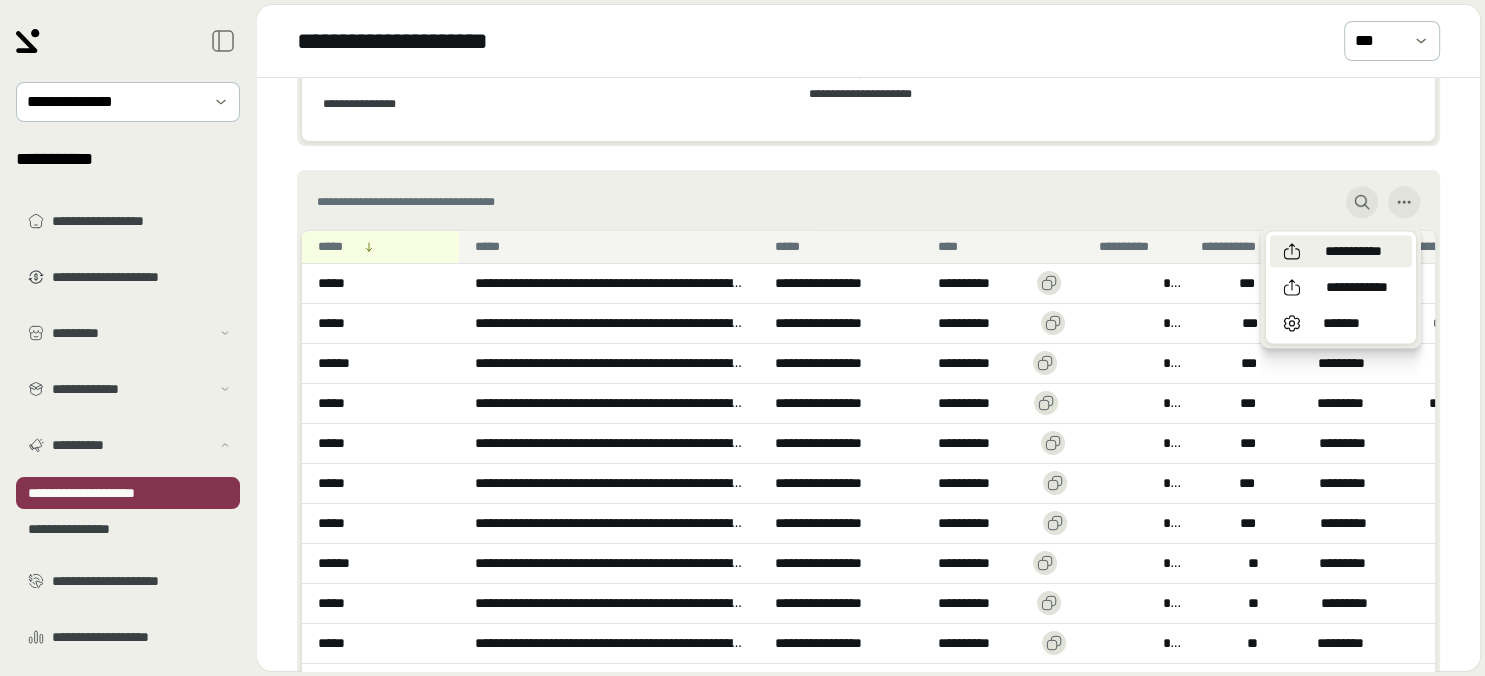 click on "**********" at bounding box center [1353, 251] 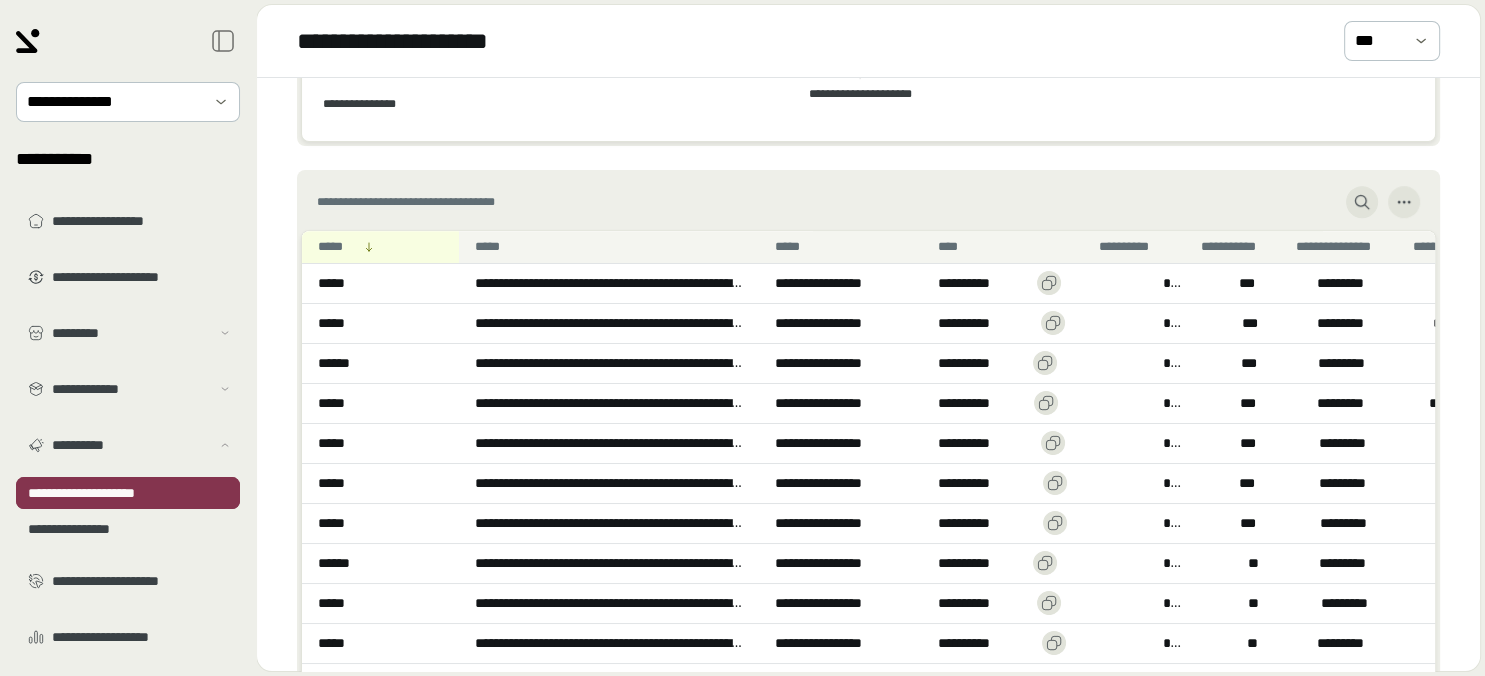 click on "**********" at bounding box center (128, 493) 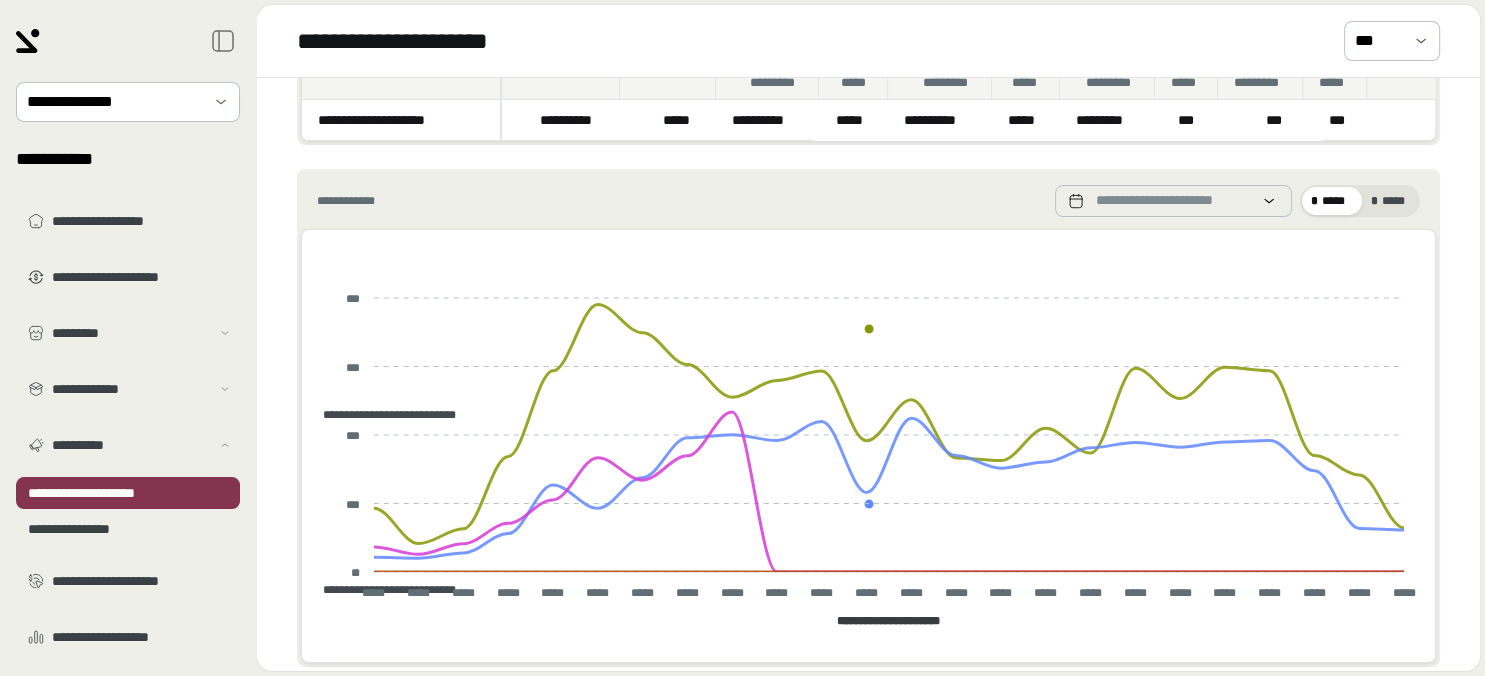 scroll, scrollTop: 0, scrollLeft: 0, axis: both 